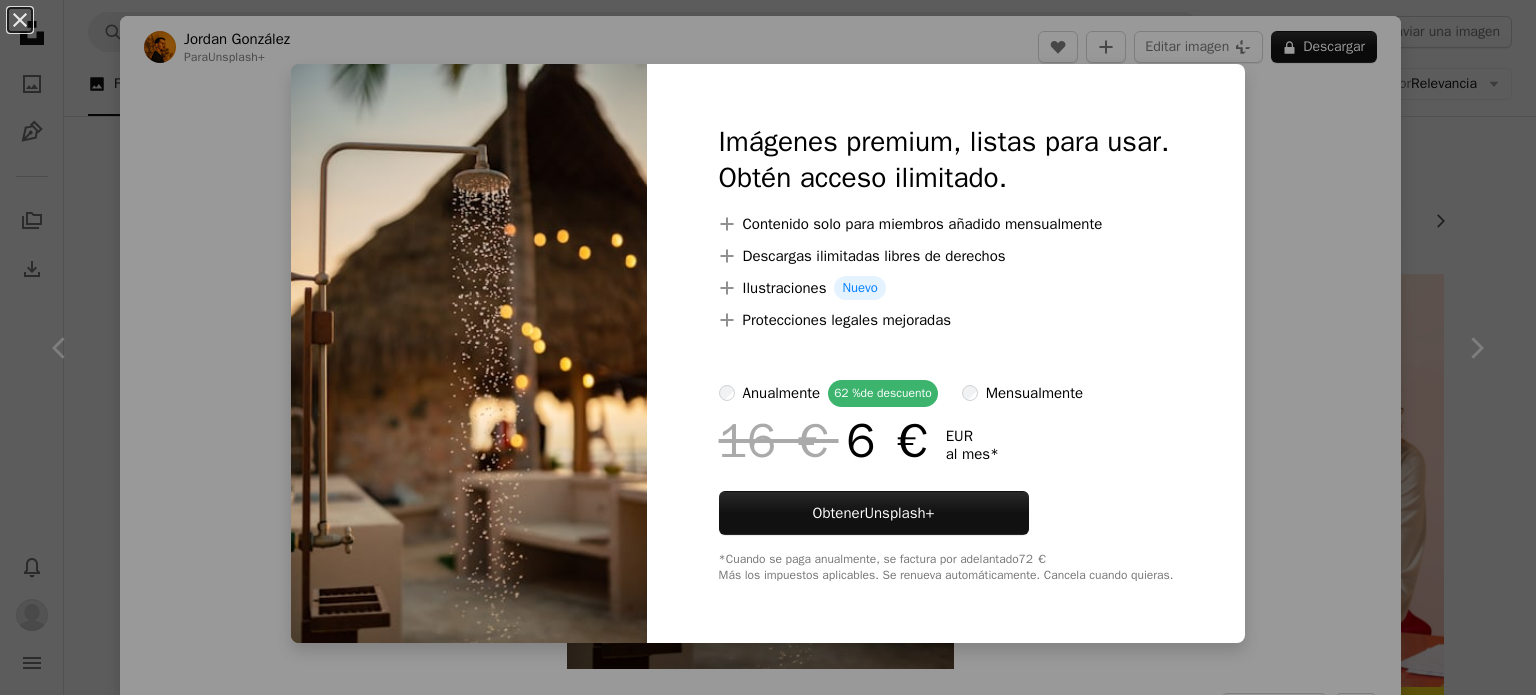 scroll, scrollTop: 10930, scrollLeft: 0, axis: vertical 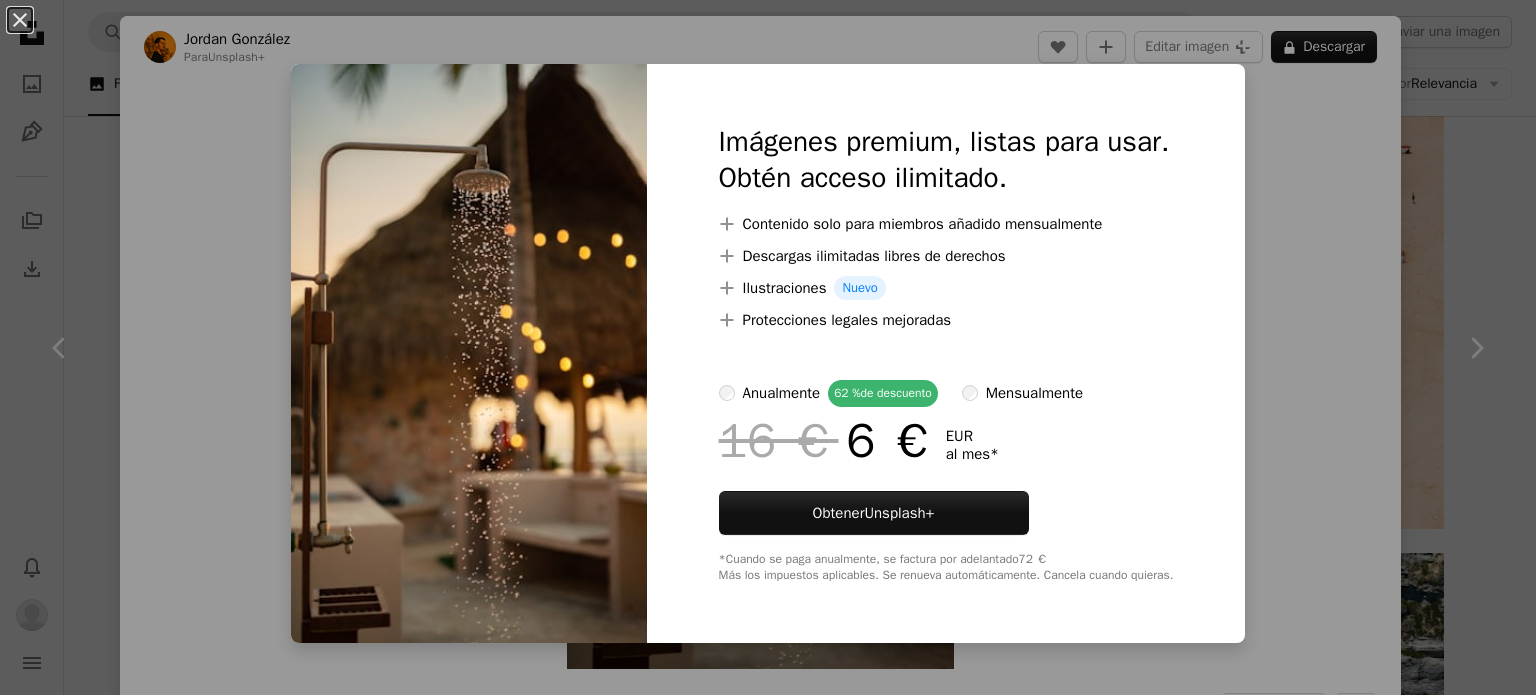drag, startPoint x: 15, startPoint y: 21, endPoint x: 94, endPoint y: 57, distance: 86.815895 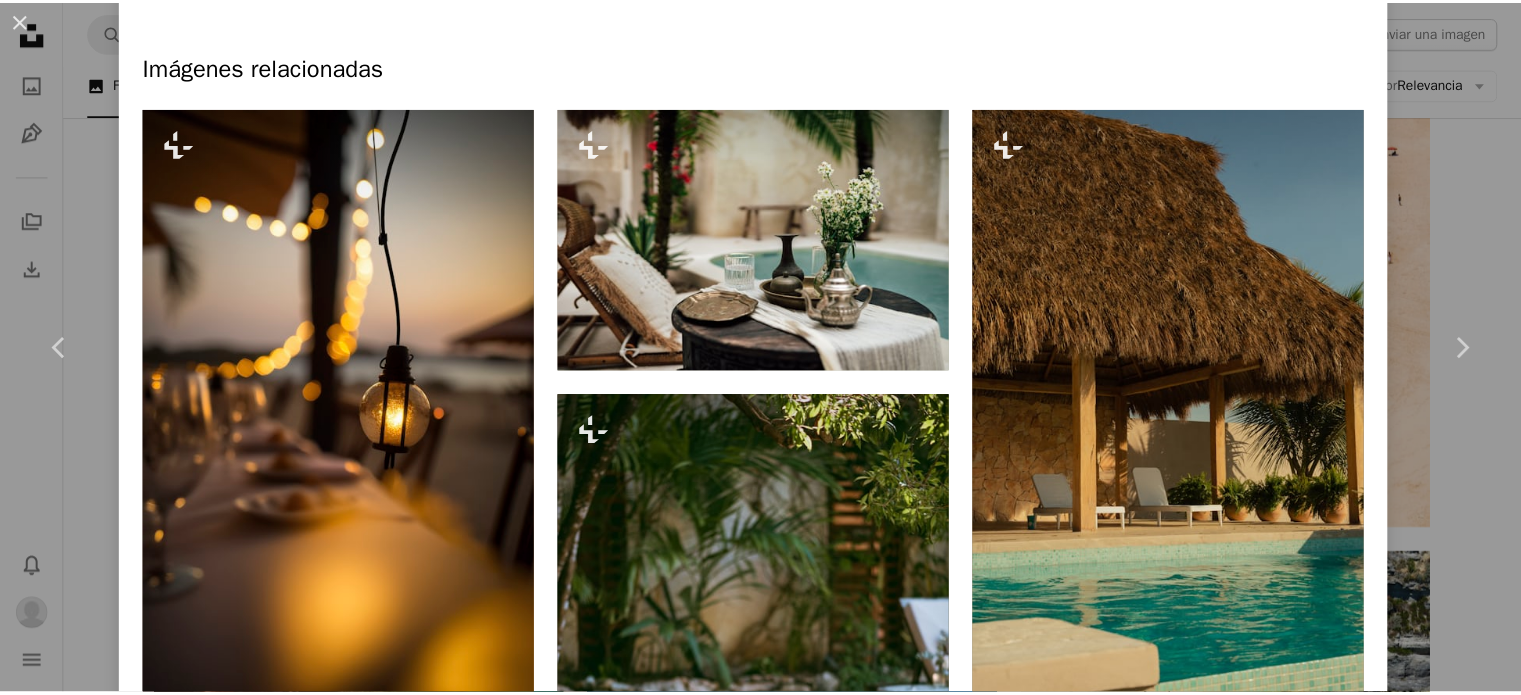 scroll, scrollTop: 1100, scrollLeft: 0, axis: vertical 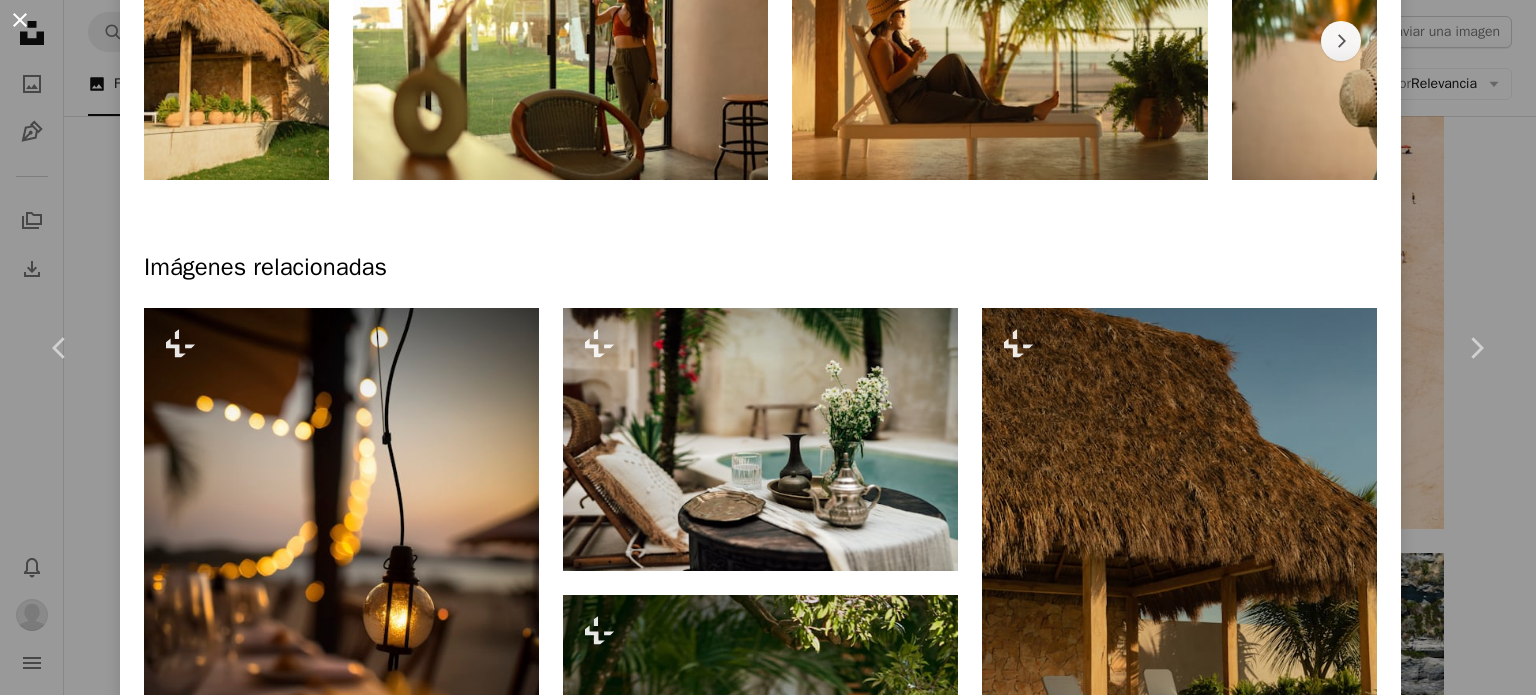 click on "An X shape" at bounding box center (20, 20) 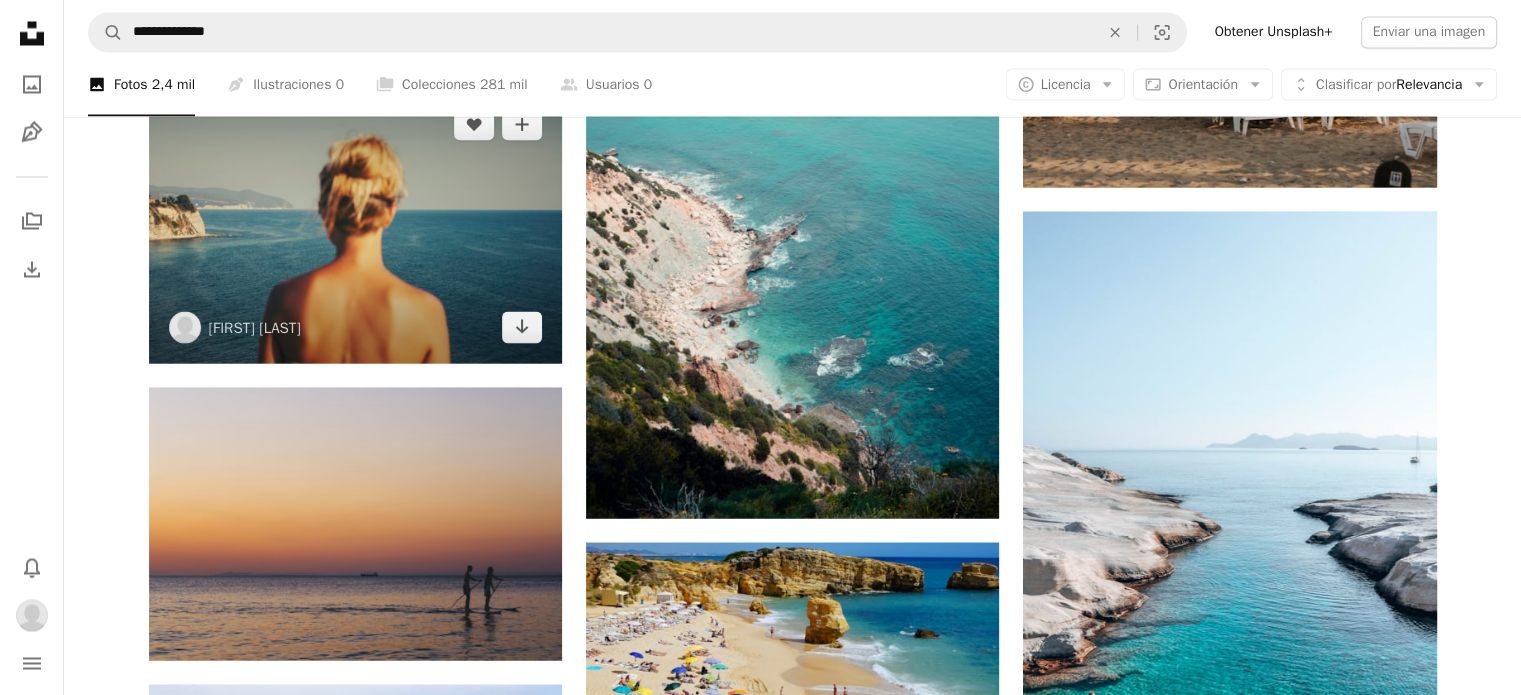 scroll, scrollTop: 19130, scrollLeft: 0, axis: vertical 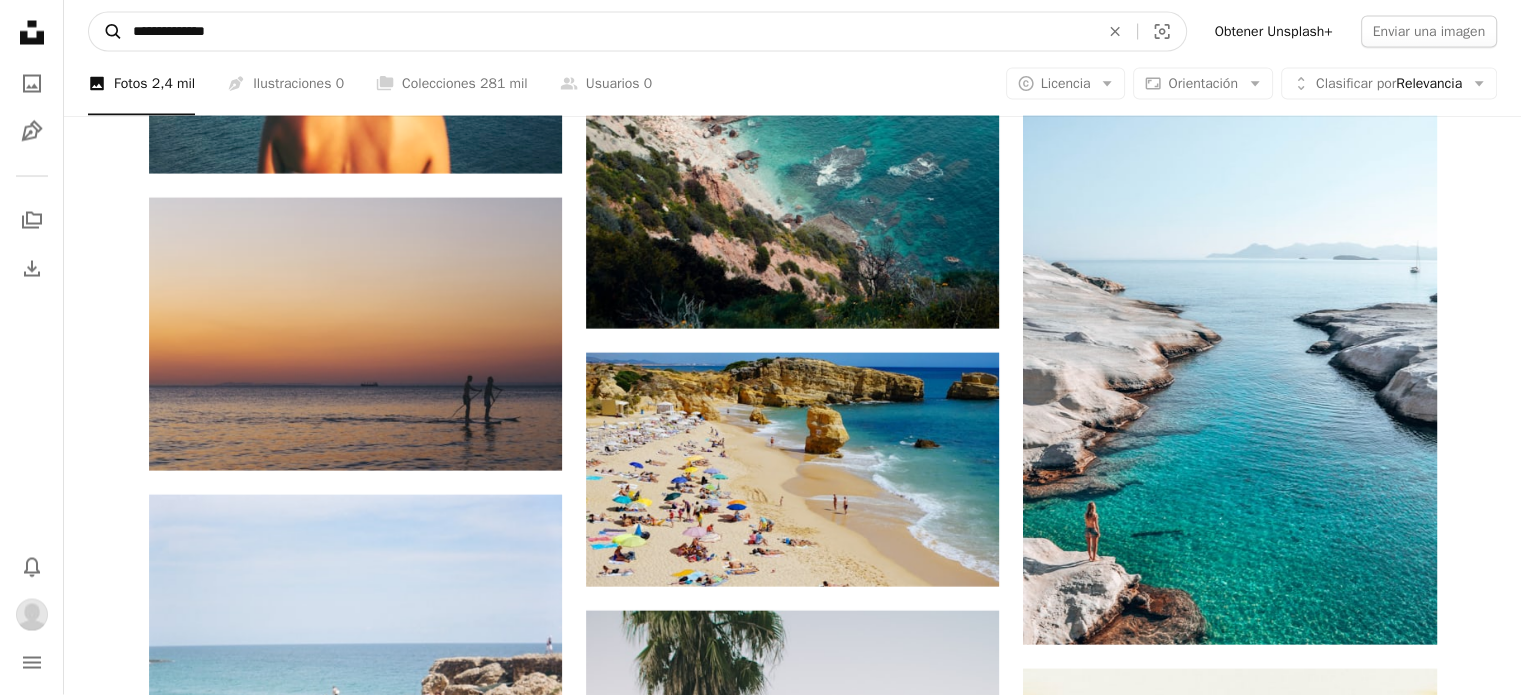 drag, startPoint x: 186, startPoint y: 39, endPoint x: 112, endPoint y: 35, distance: 74.10803 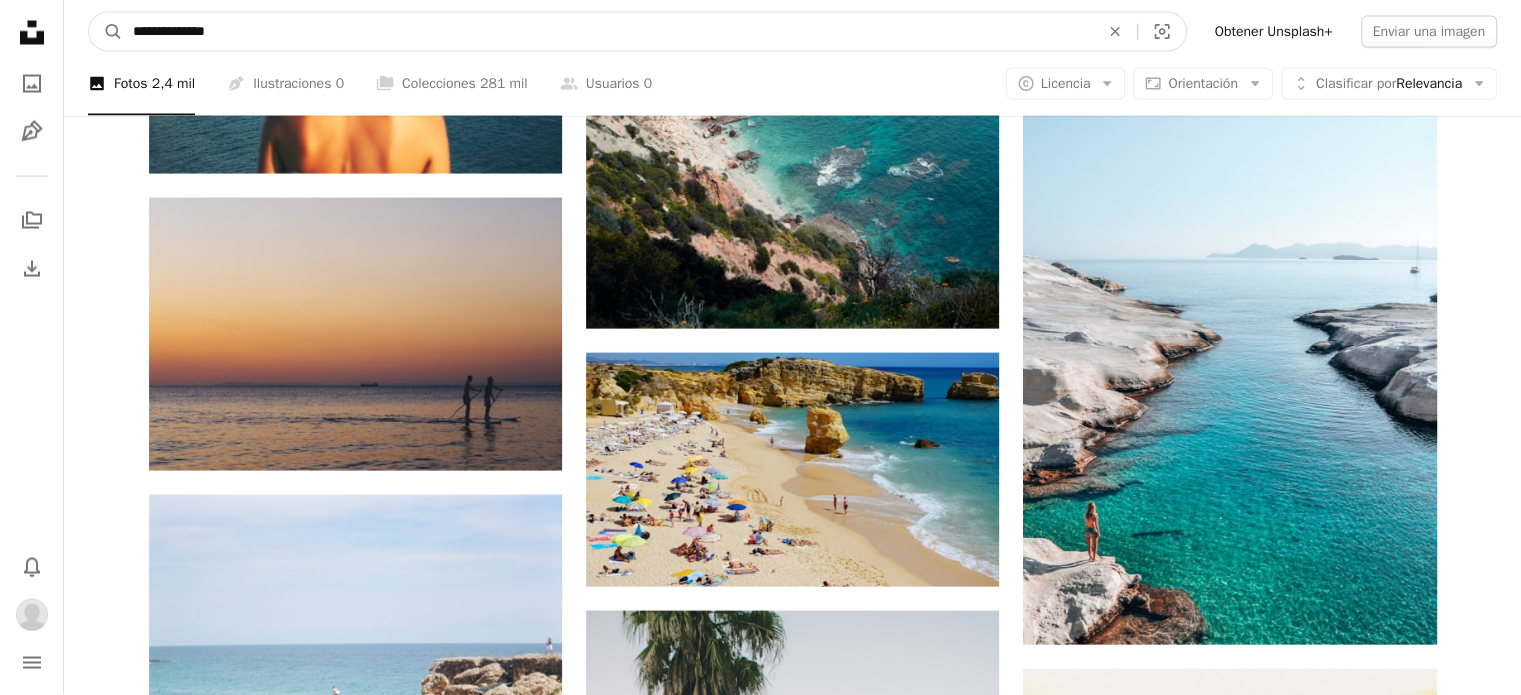 type on "*****" 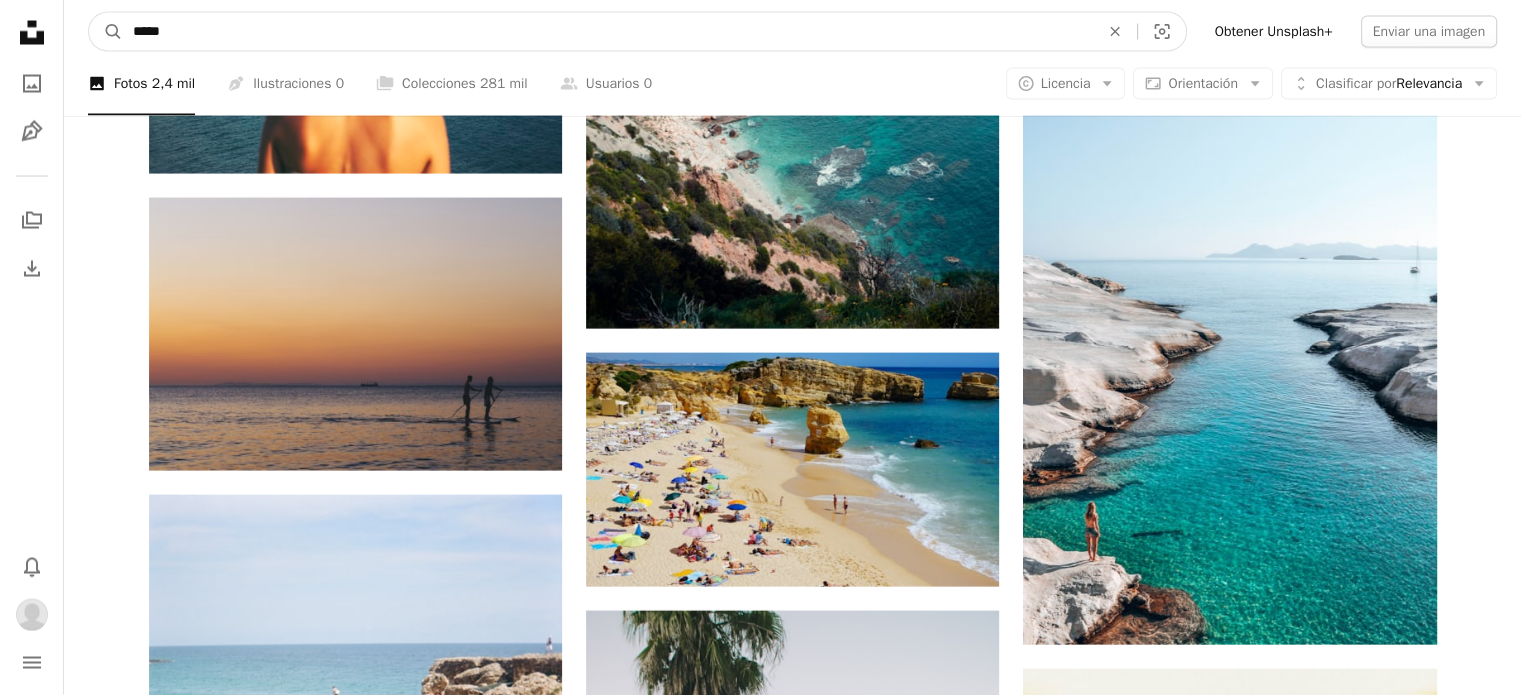 click on "A magnifying glass" at bounding box center (106, 32) 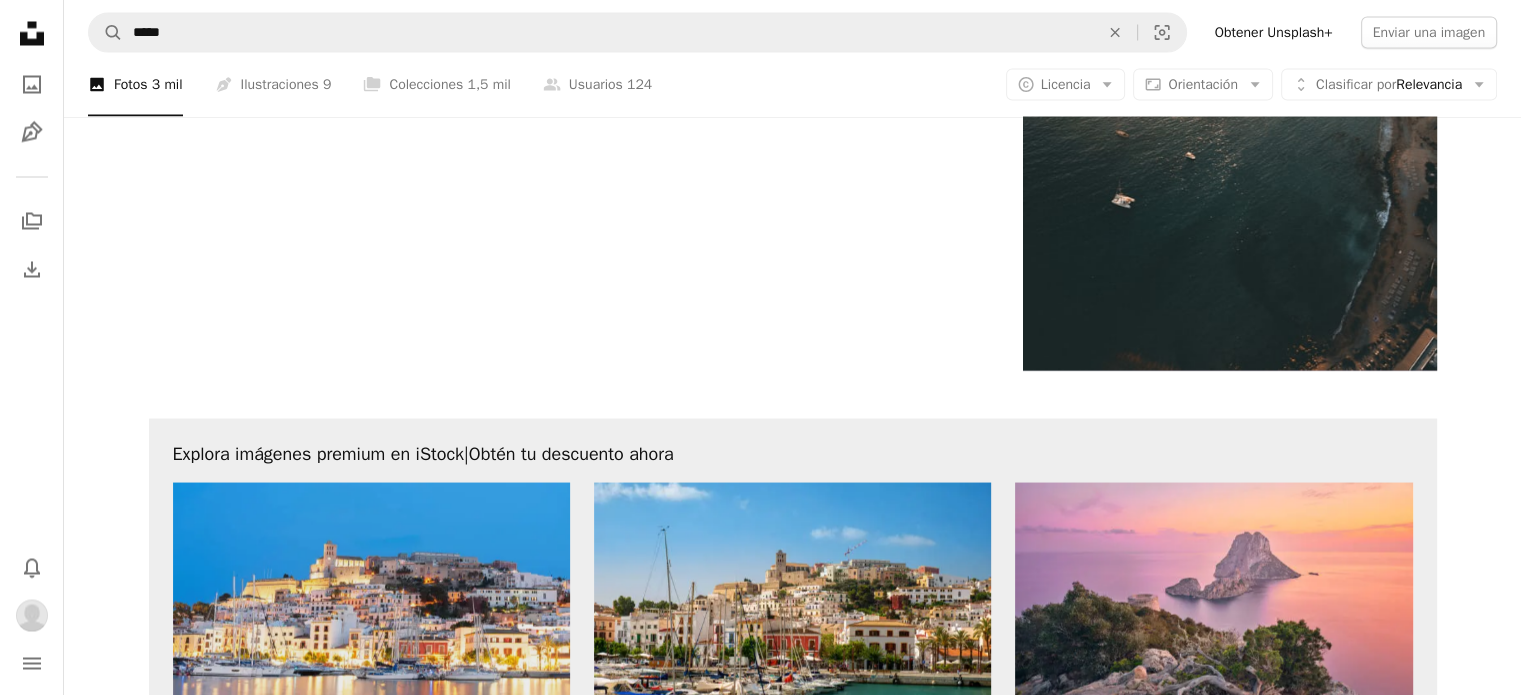 scroll, scrollTop: 4300, scrollLeft: 0, axis: vertical 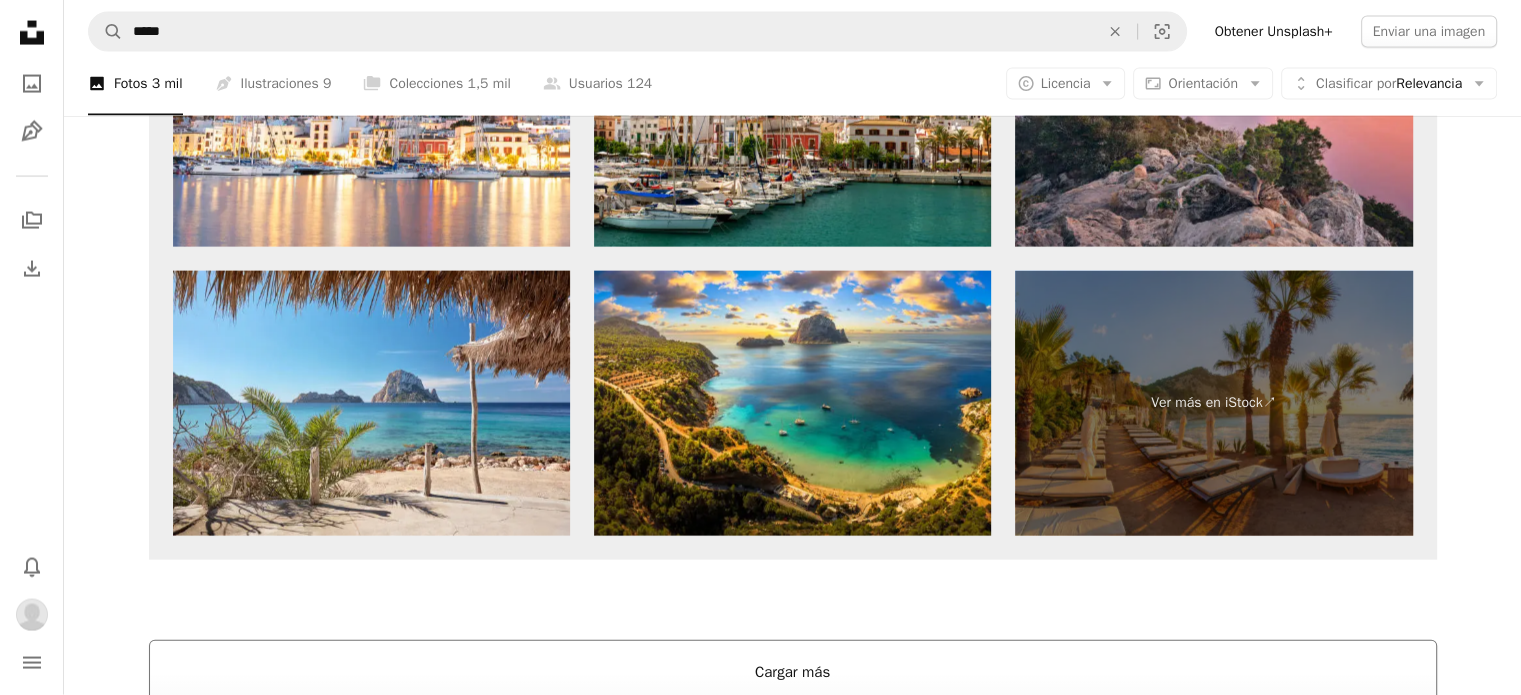 click on "Cargar más" at bounding box center (793, 672) 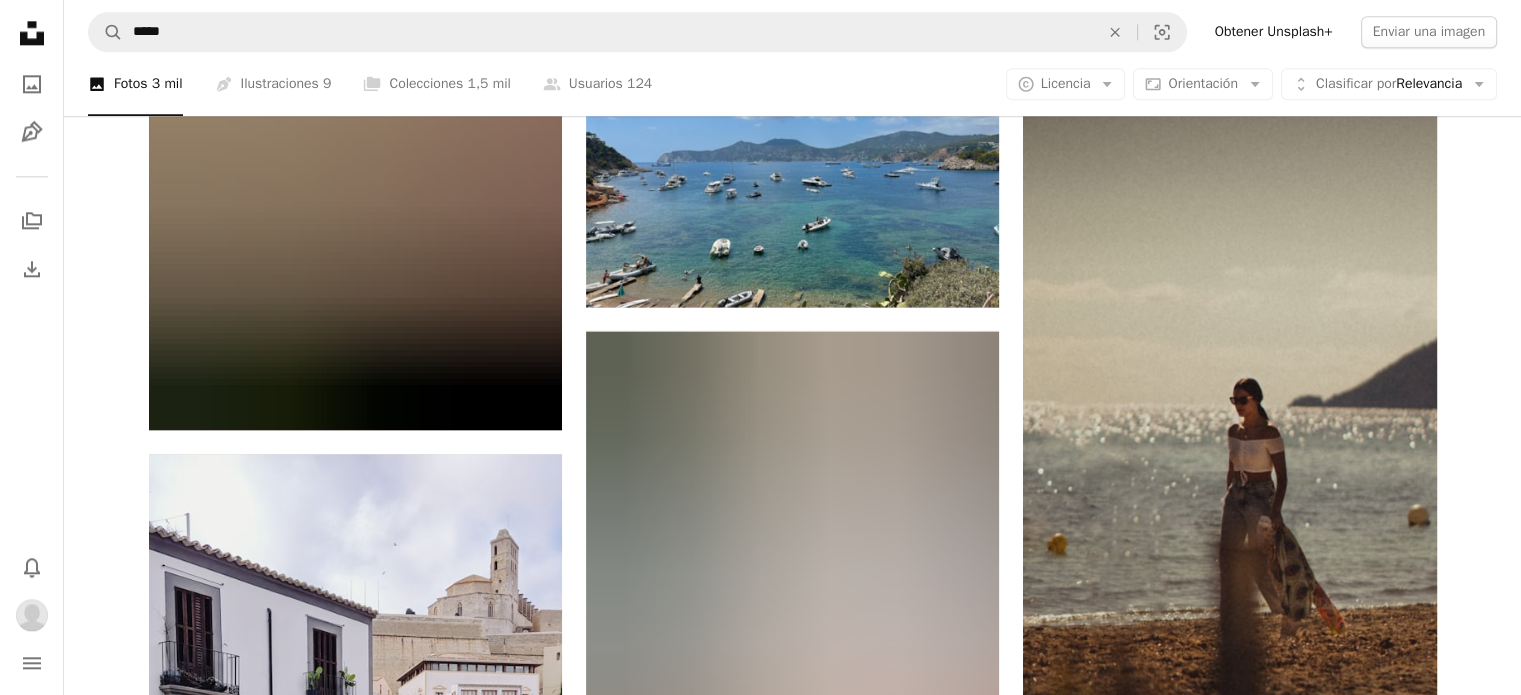 scroll, scrollTop: 17830, scrollLeft: 0, axis: vertical 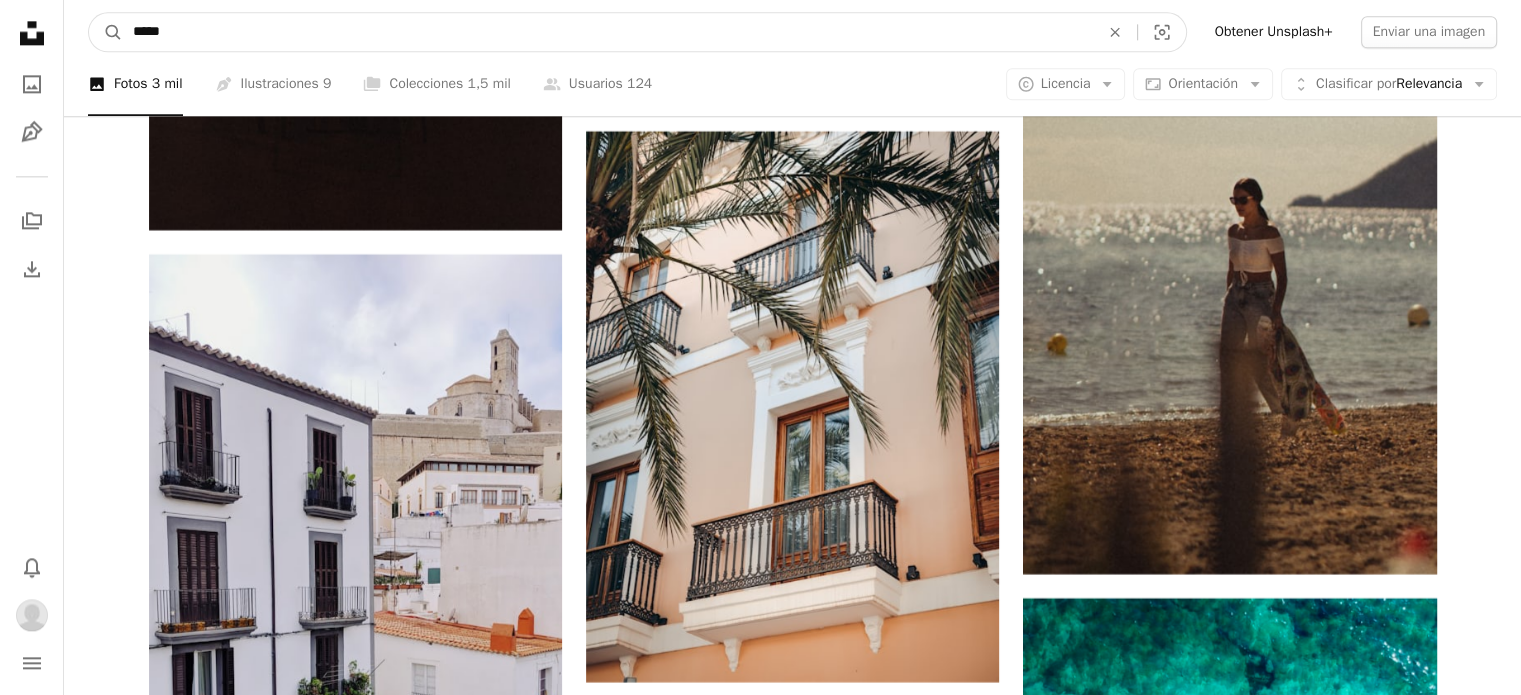 click on "*****" at bounding box center (608, 32) 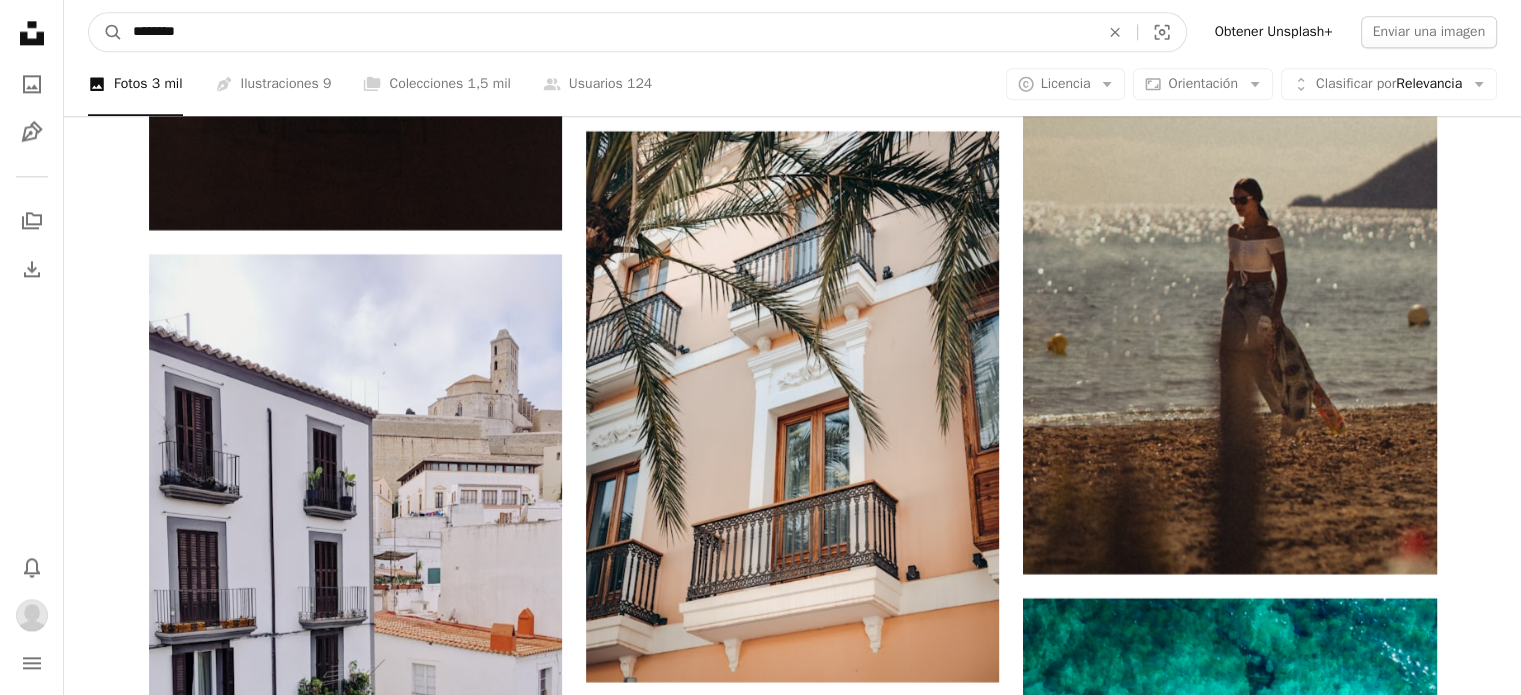 type on "*********" 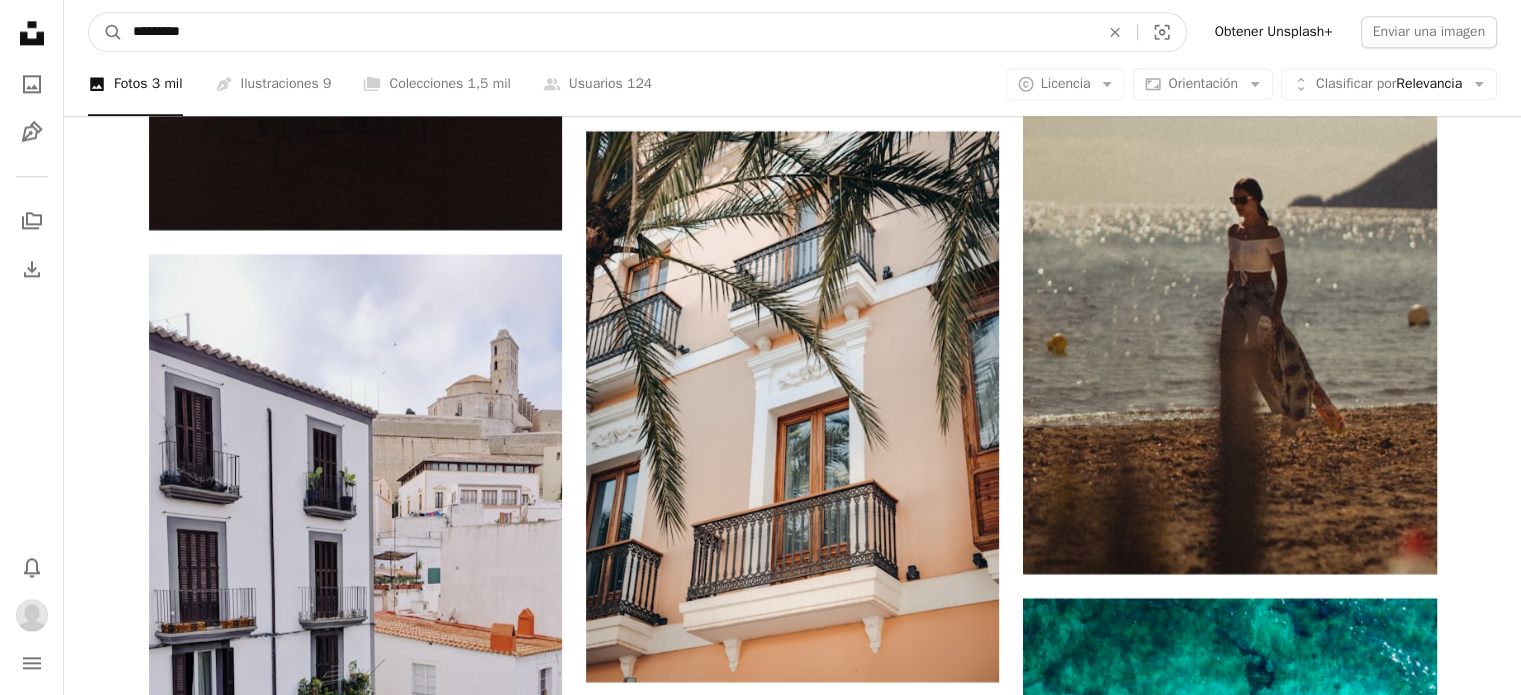 click on "A magnifying glass" at bounding box center (106, 32) 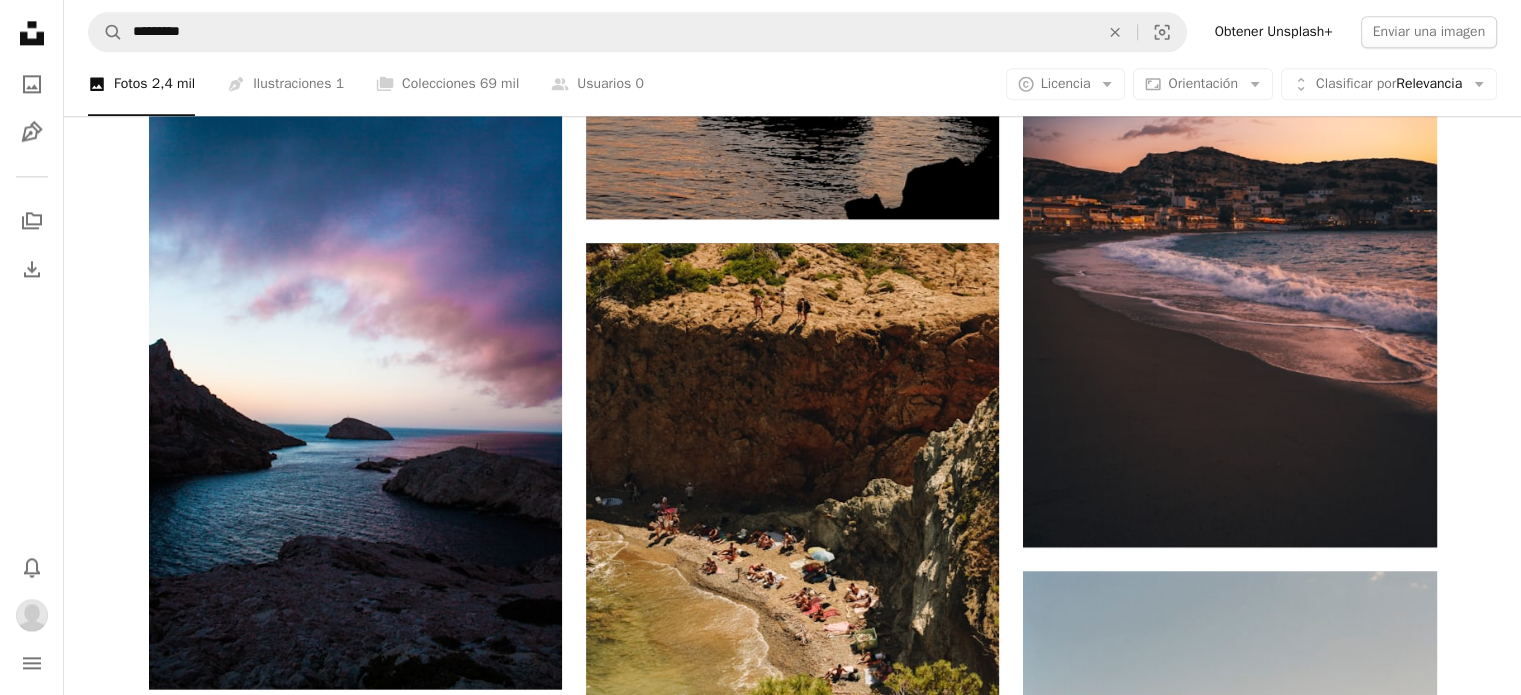 scroll, scrollTop: 3200, scrollLeft: 0, axis: vertical 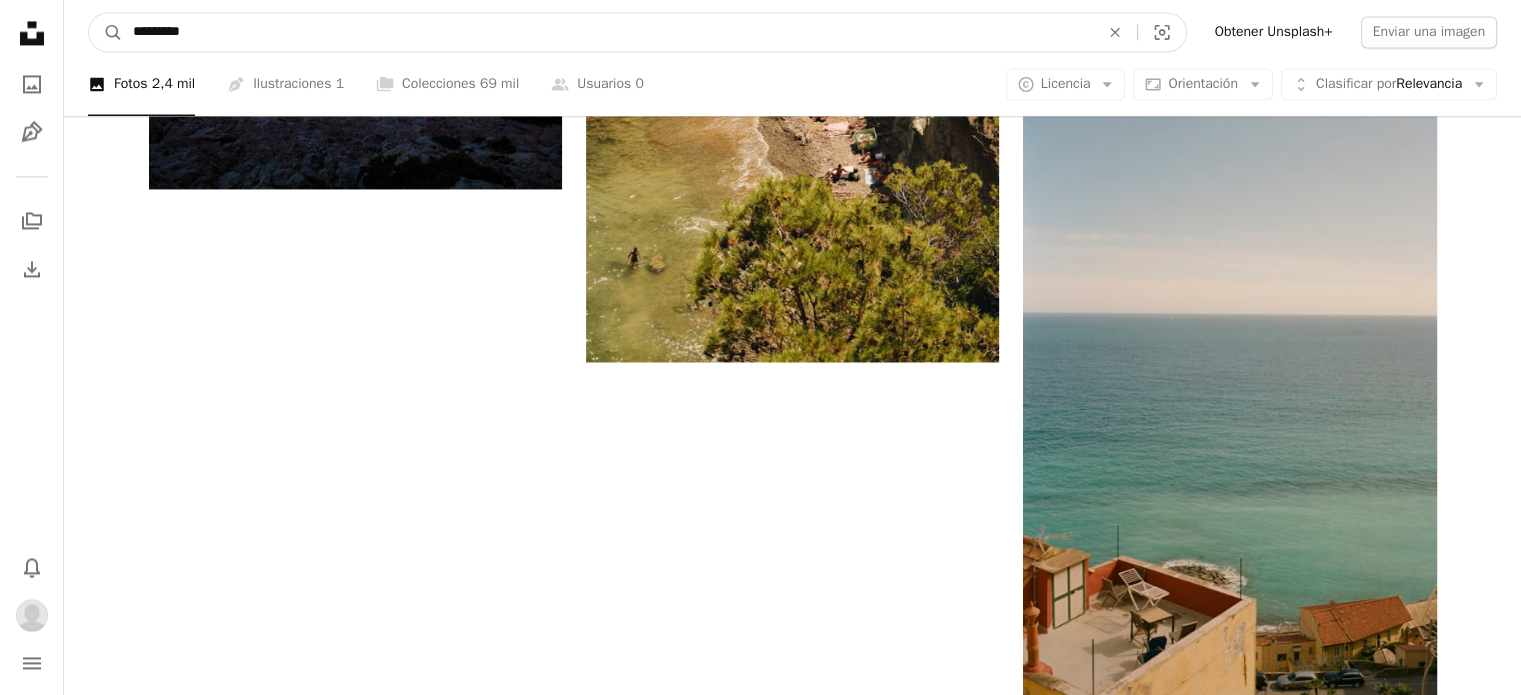 drag, startPoint x: 192, startPoint y: 26, endPoint x: 167, endPoint y: 23, distance: 25.179358 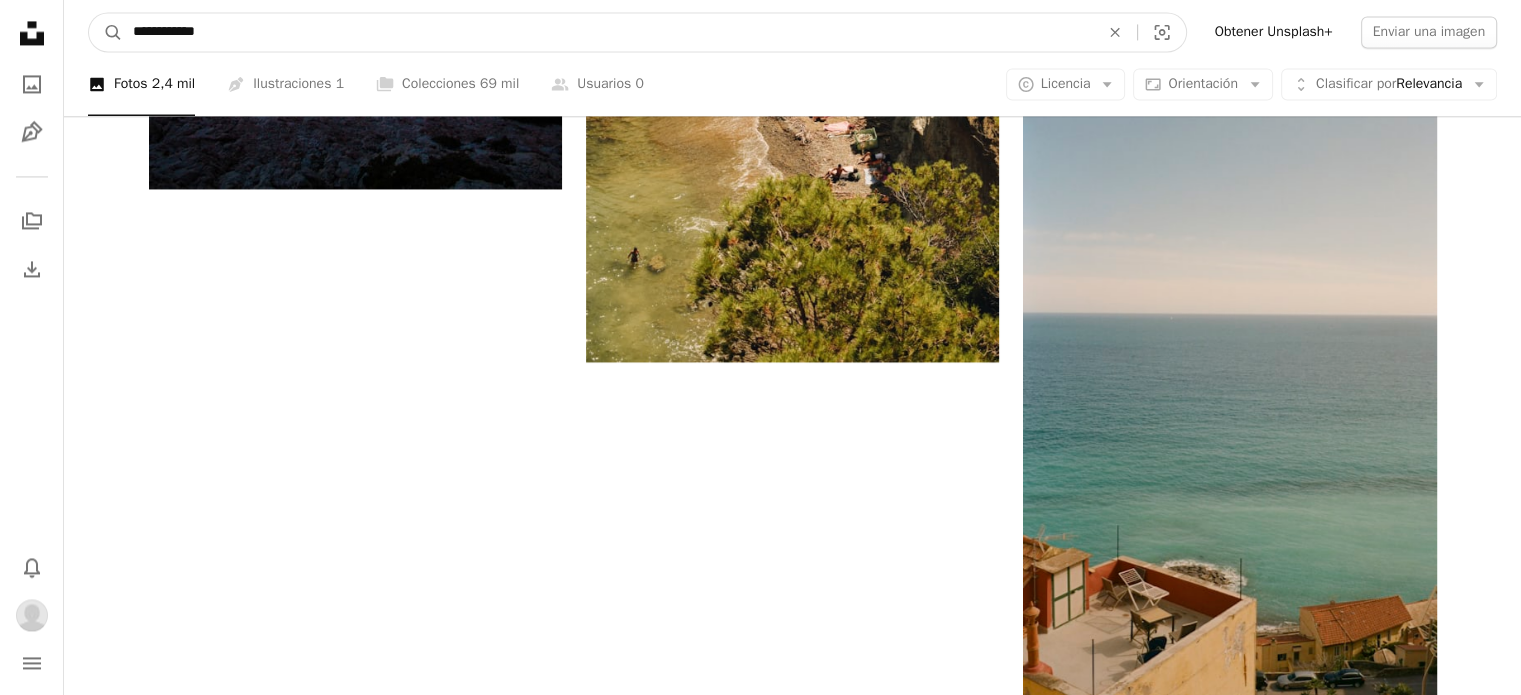 type on "**********" 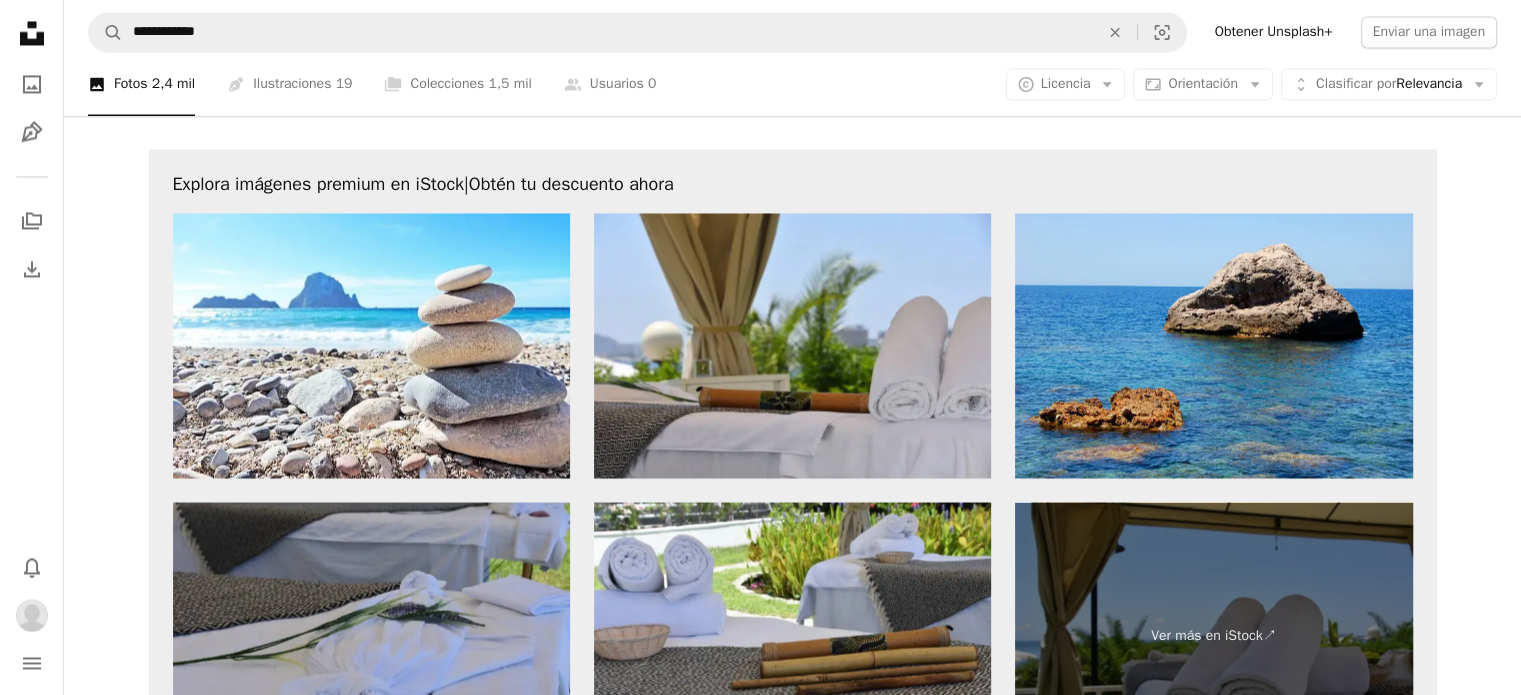 scroll, scrollTop: 3500, scrollLeft: 0, axis: vertical 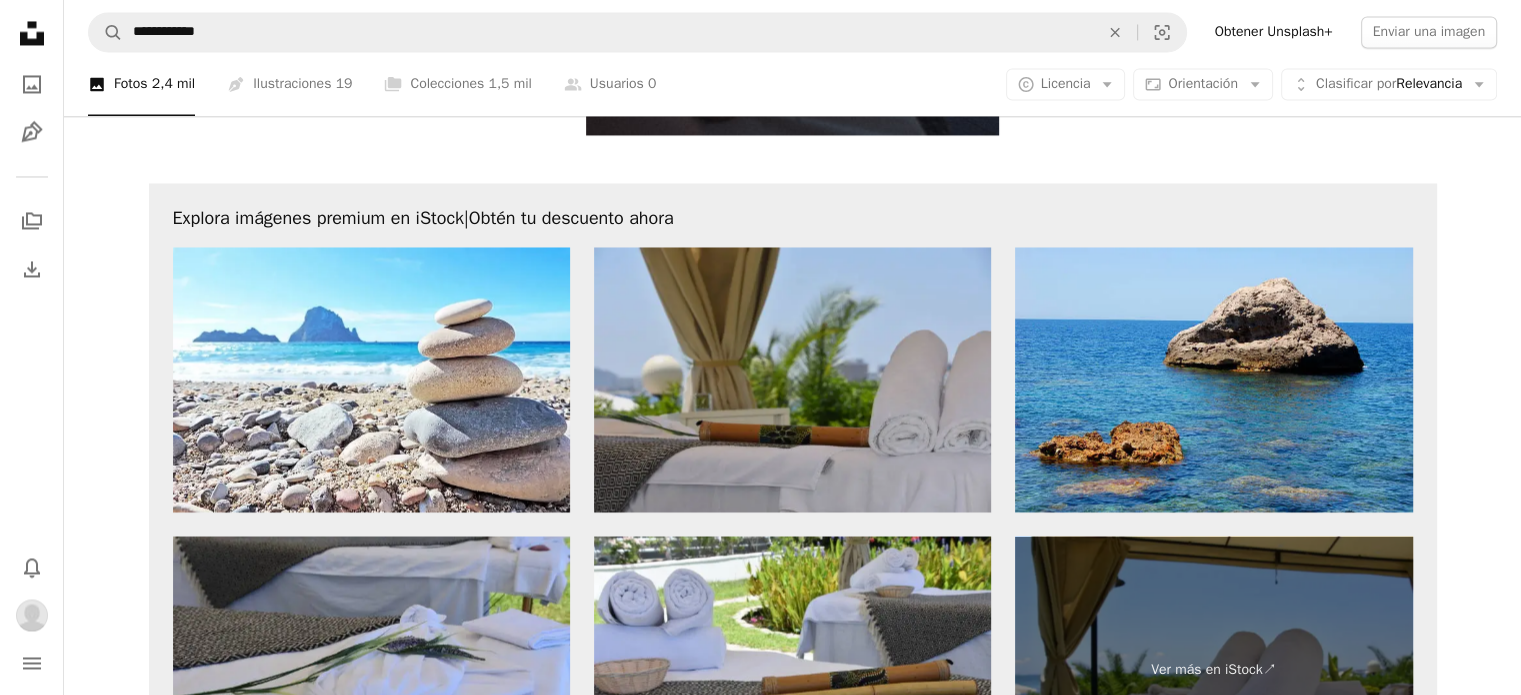 click at bounding box center [792, 379] 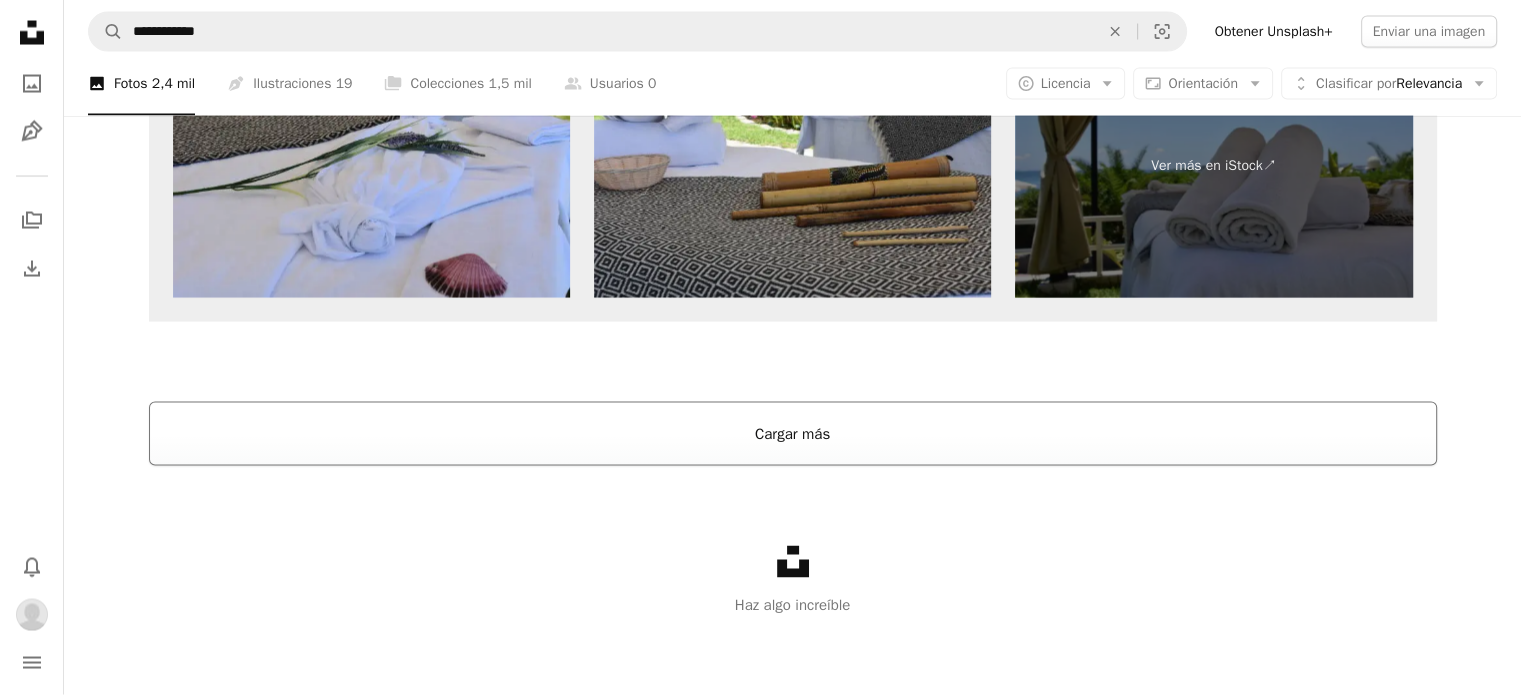click on "Cargar más" at bounding box center (793, 434) 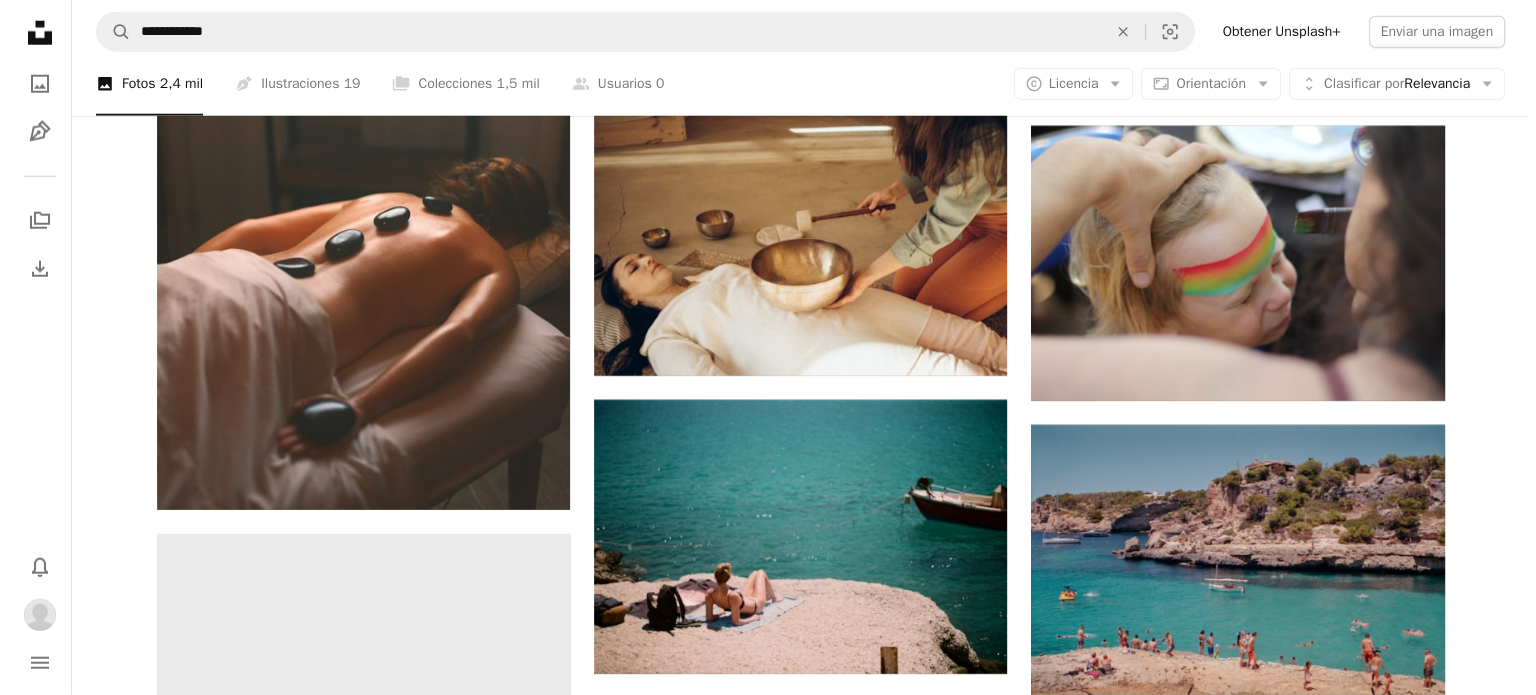 scroll, scrollTop: 5433, scrollLeft: 0, axis: vertical 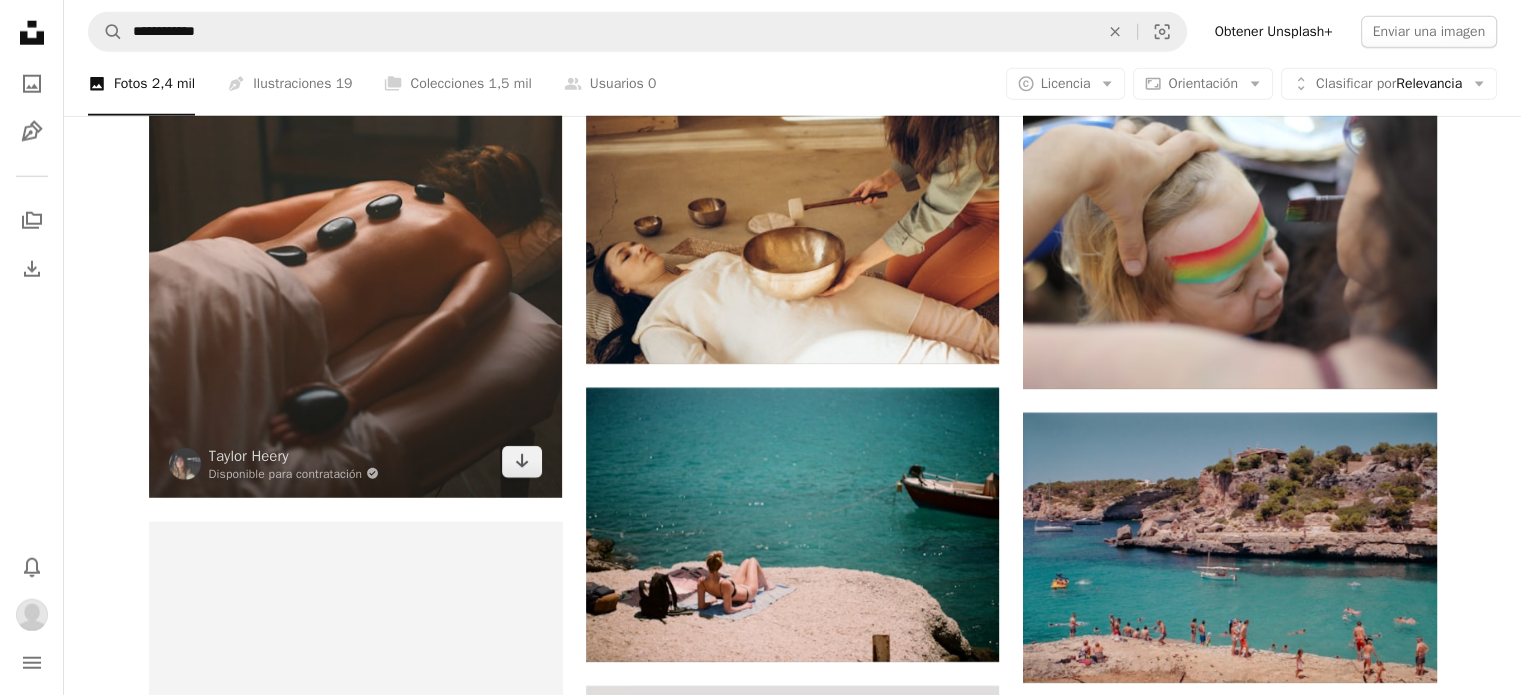 click at bounding box center [355, 221] 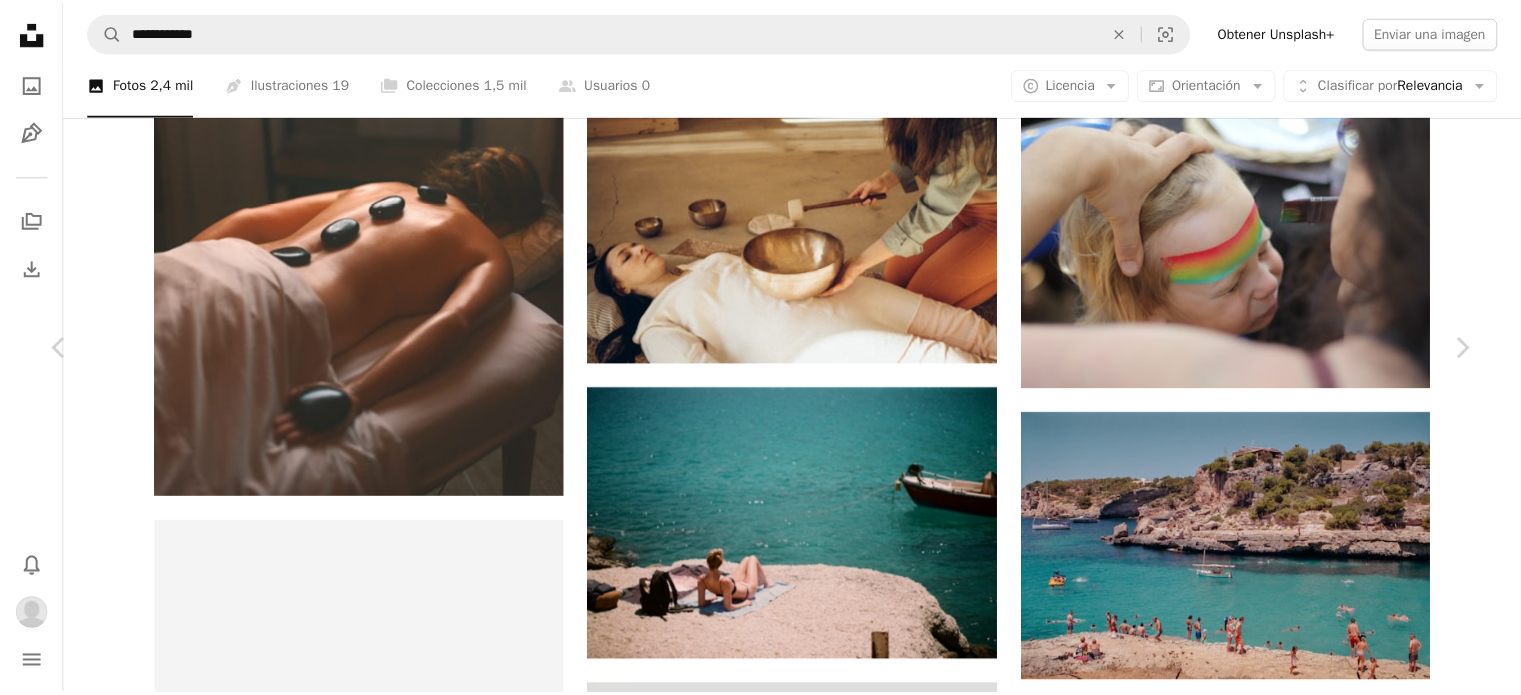 scroll, scrollTop: 17559, scrollLeft: 0, axis: vertical 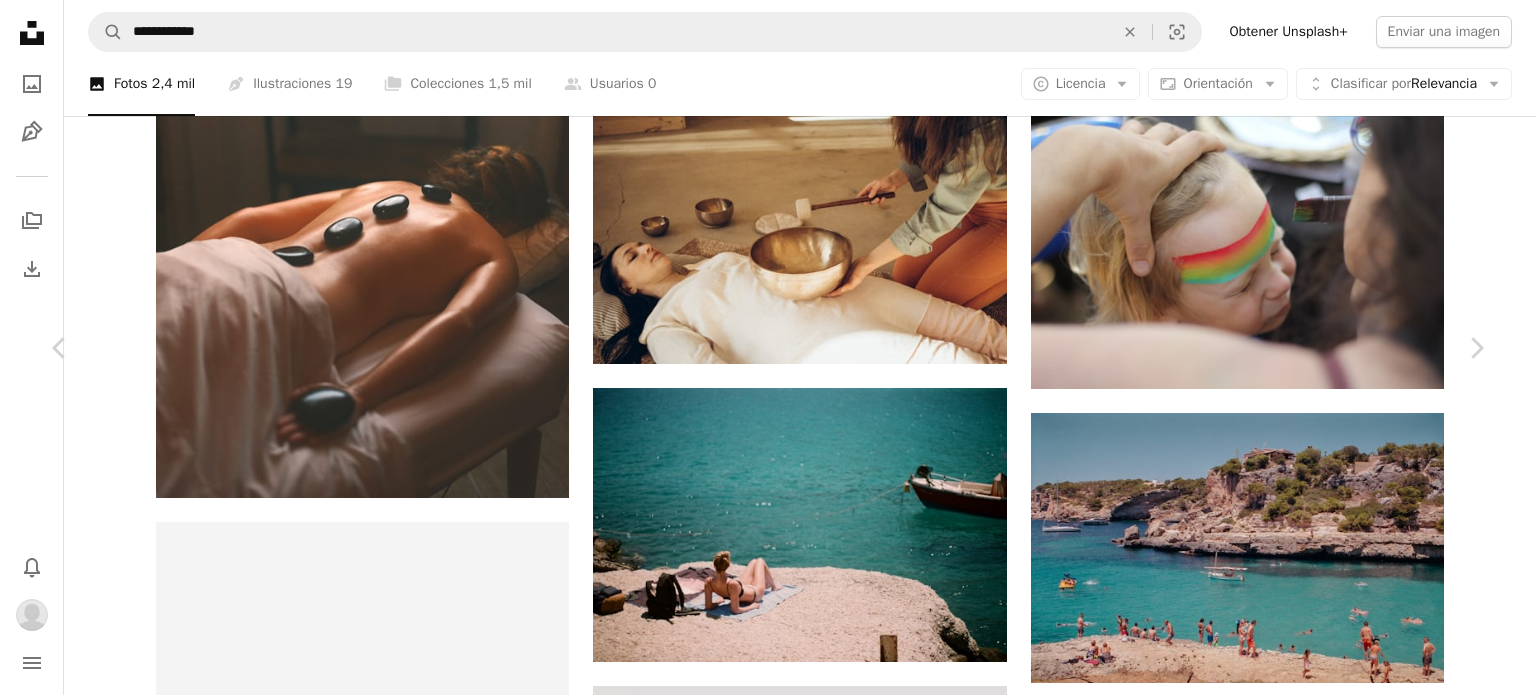 click on "An X shape" at bounding box center [20, 20] 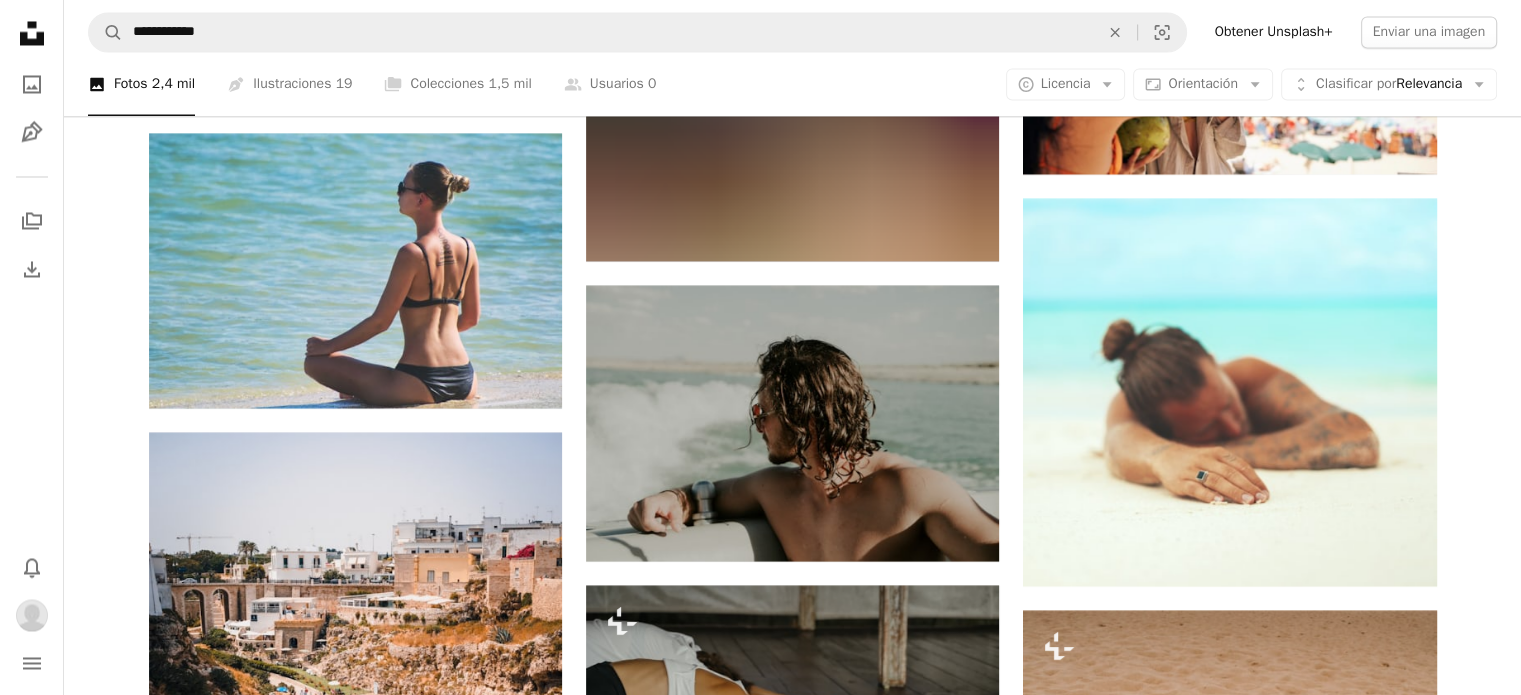 scroll, scrollTop: 3433, scrollLeft: 0, axis: vertical 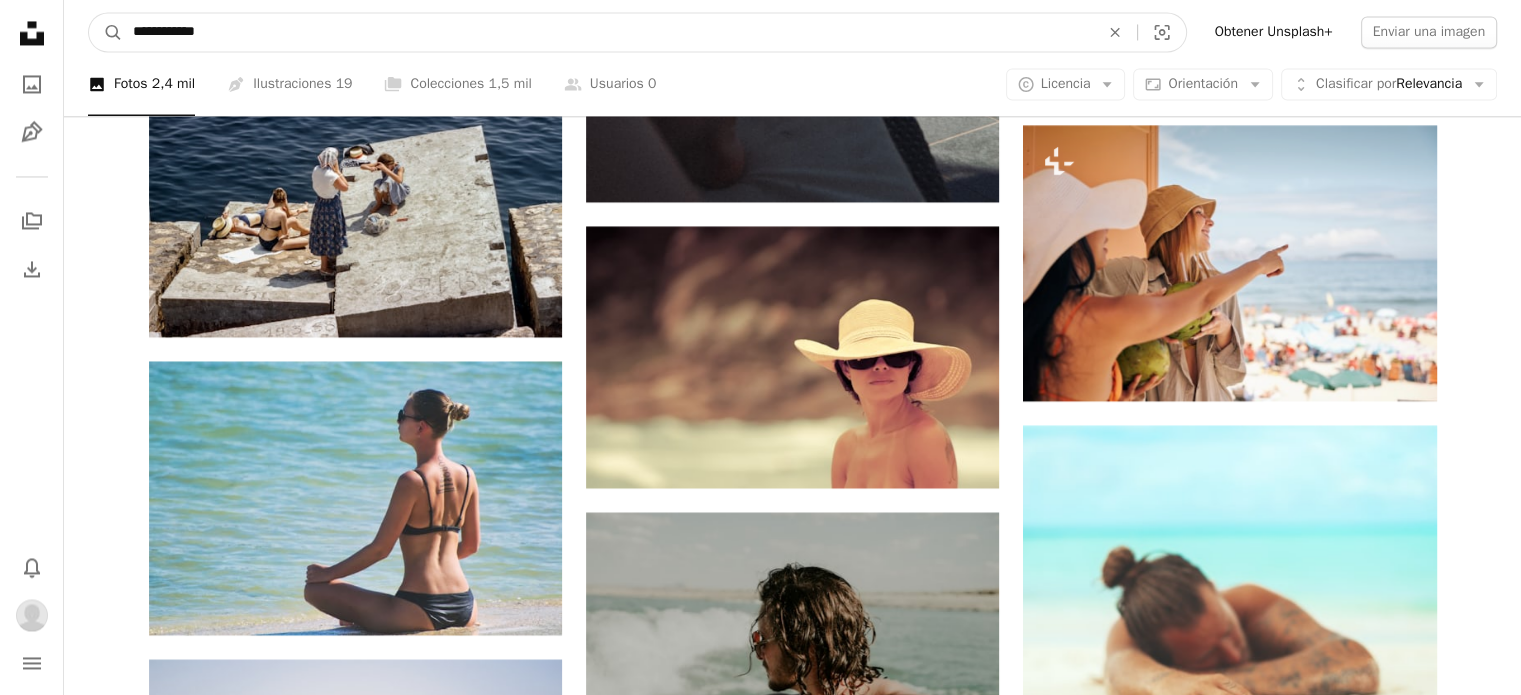 drag, startPoint x: 200, startPoint y: 35, endPoint x: 164, endPoint y: 25, distance: 37.363083 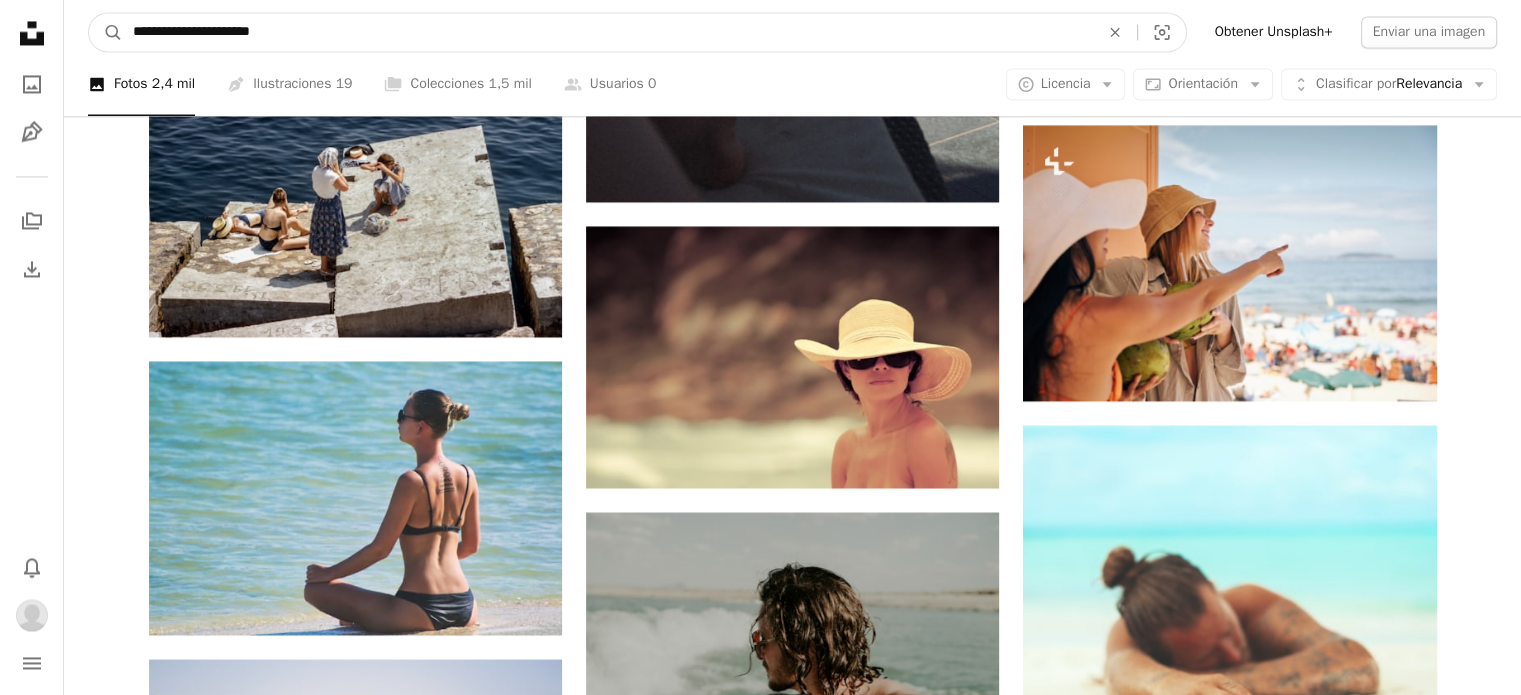 type on "**********" 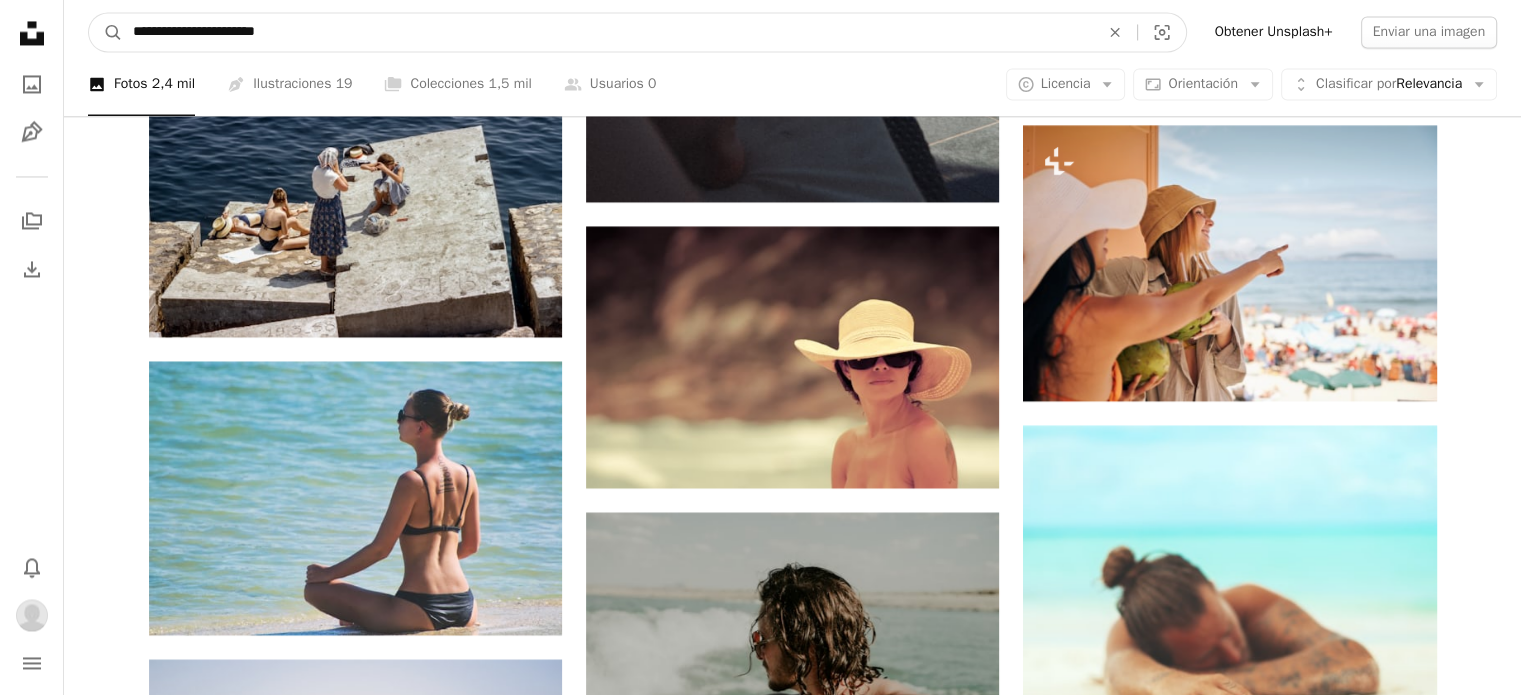 click on "A magnifying glass" at bounding box center (106, 32) 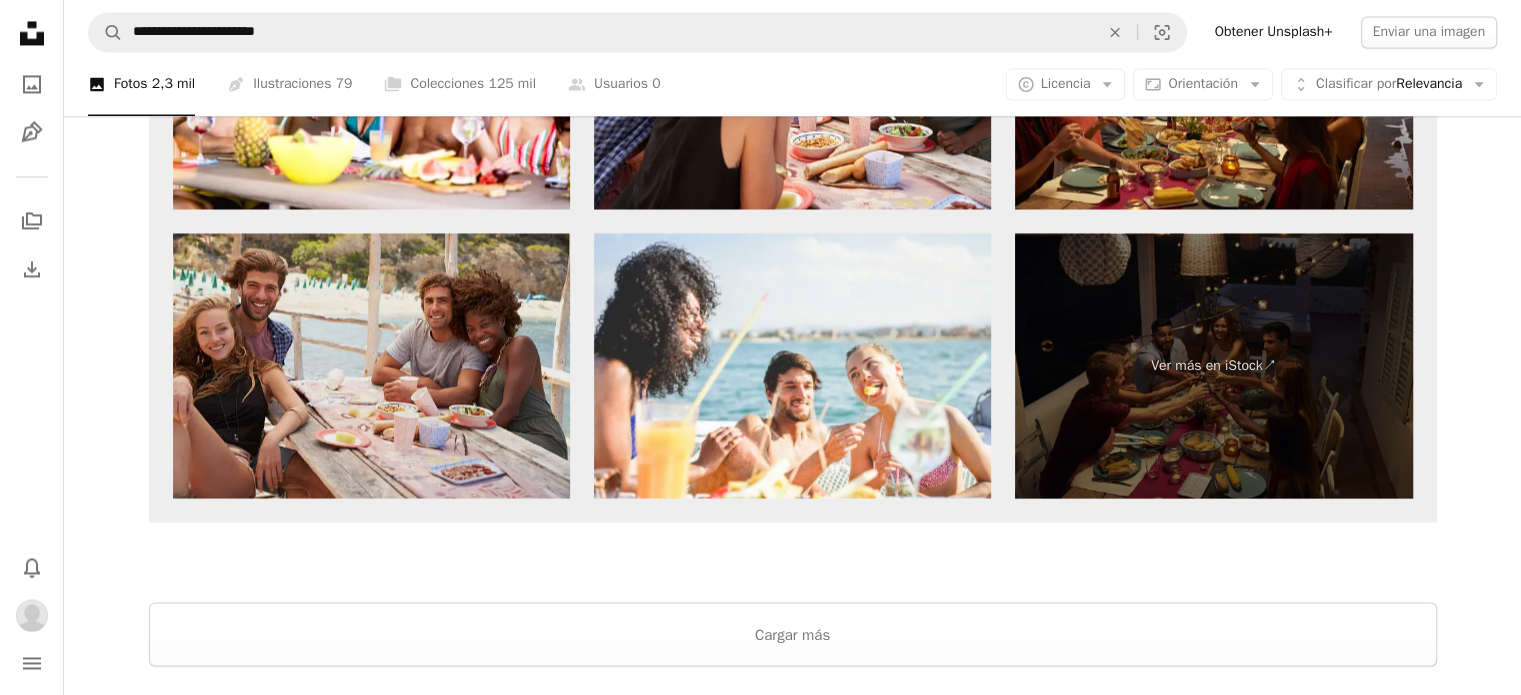 scroll, scrollTop: 3500, scrollLeft: 0, axis: vertical 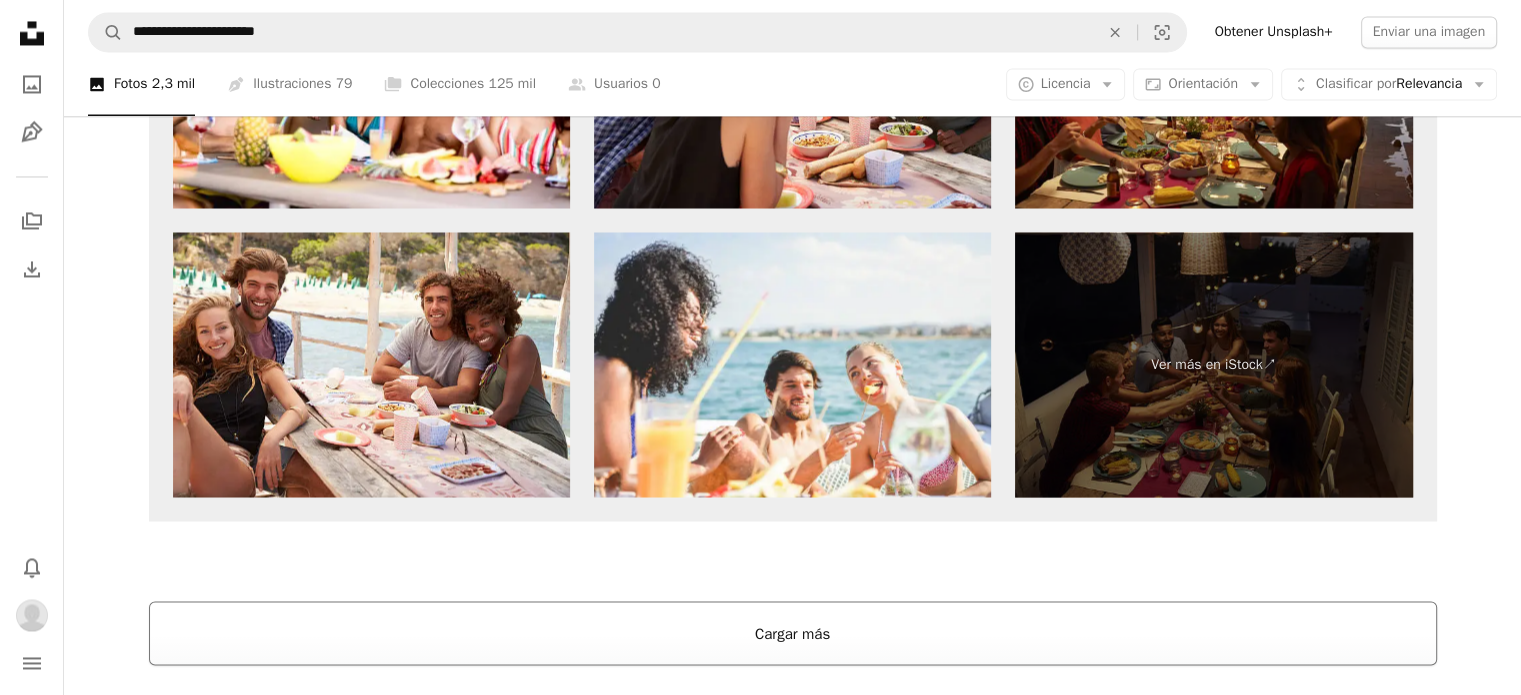 click on "Cargar más" at bounding box center (793, 633) 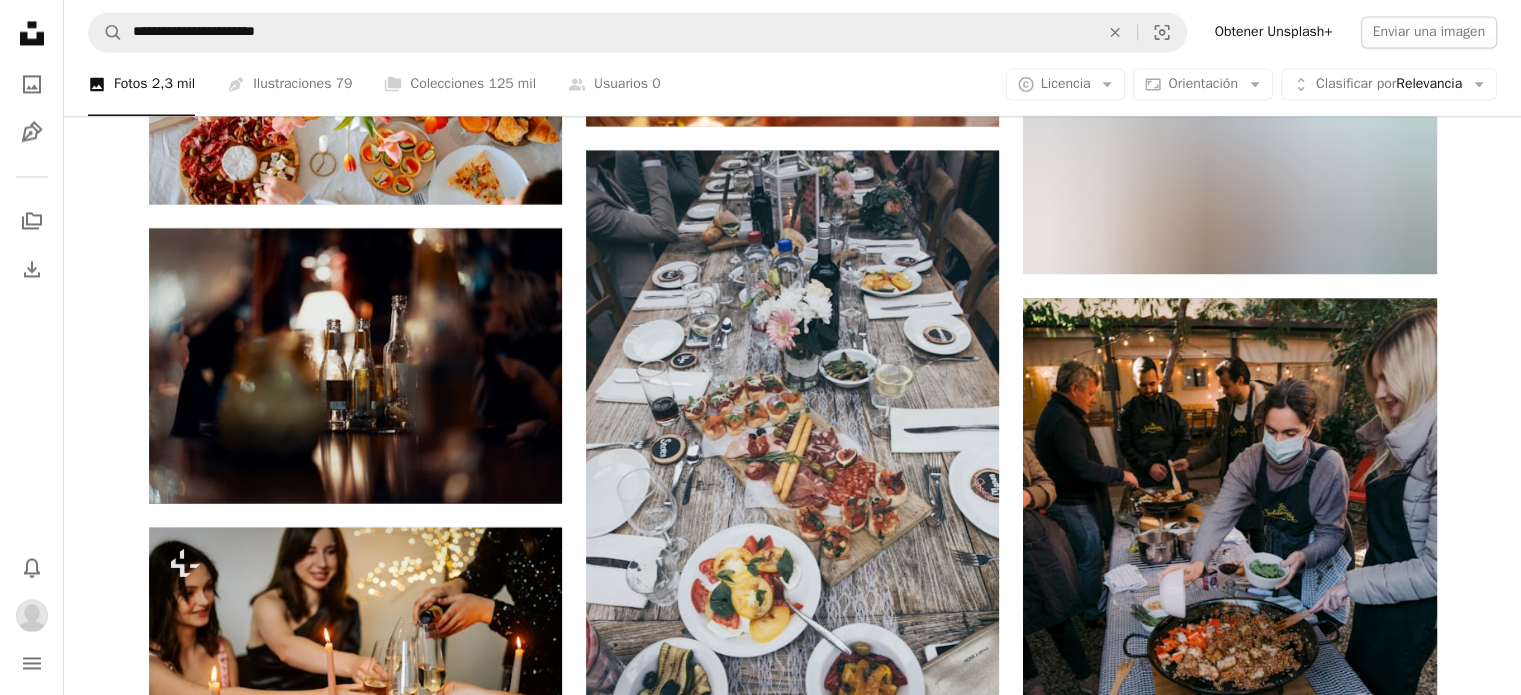 scroll, scrollTop: 11229, scrollLeft: 0, axis: vertical 